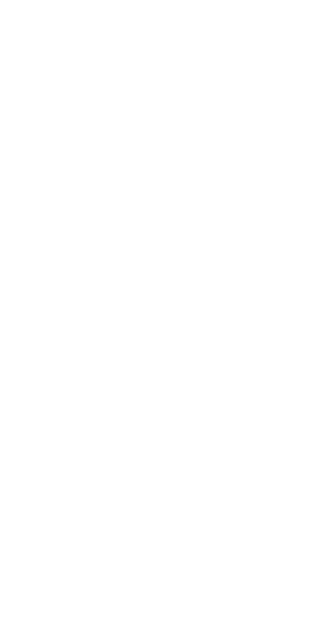 scroll, scrollTop: 0, scrollLeft: 0, axis: both 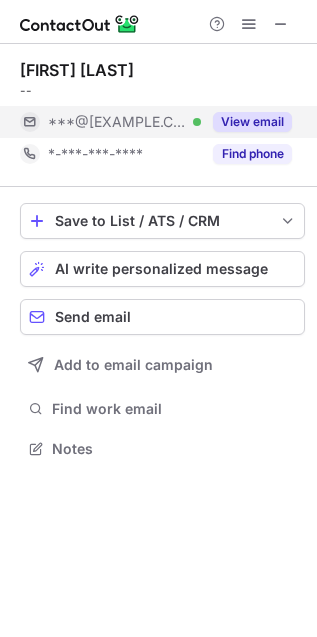 click on "***@johnmuirhealth.com Verified" at bounding box center [124, 122] 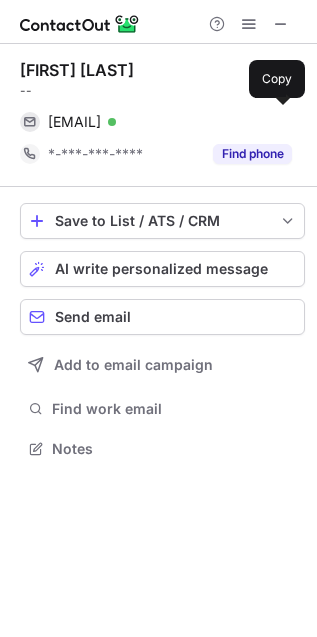 click on "leah.braff-jayasekera@johnmuirhealth.com" at bounding box center (74, 122) 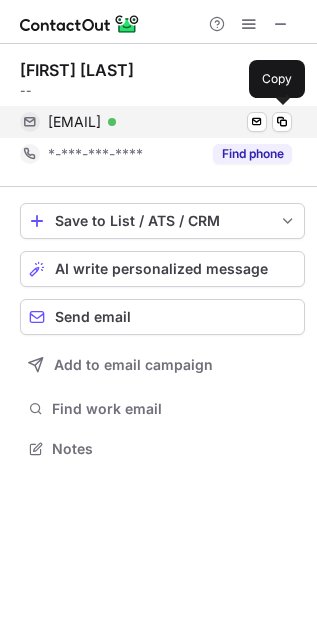 click on "leah.braff-jayasekera@johnmuirhealth.com" at bounding box center [74, 122] 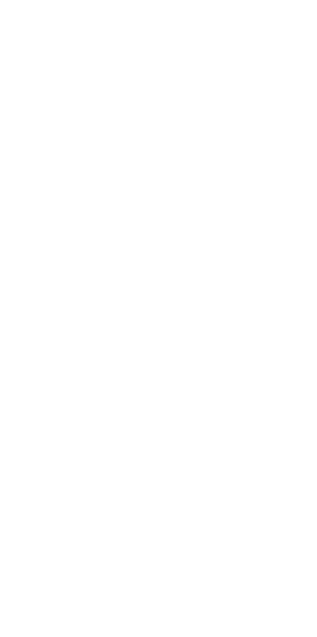 scroll, scrollTop: 0, scrollLeft: 0, axis: both 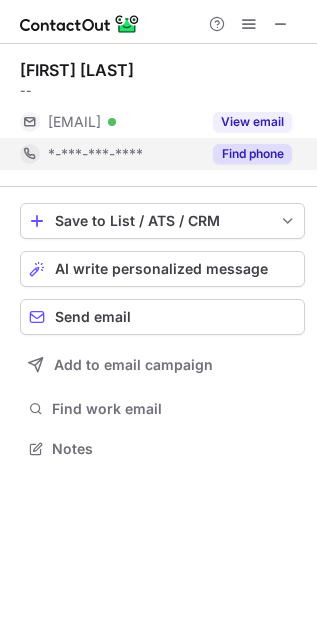 click on "*-***-***-****" at bounding box center [110, 154] 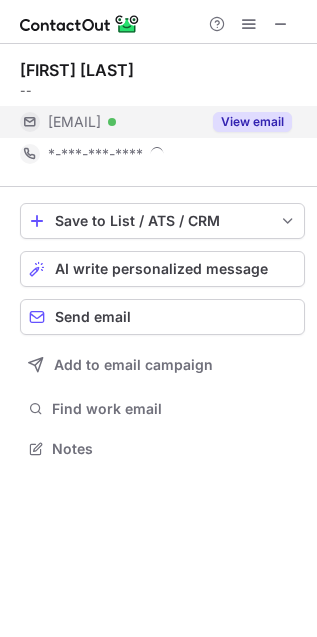 click on "[FIRST] [LAST] -- [EMAIL] Verified View email *-***-***-**** Save to List / ATS / CRM List Select Lever Connect Greenhouse Connect Salesforce Connect Hubspot Connect Bullhorn Connect Zapier (100+ Applications) Connect Request a new integration AI write personalized message Send email Add to email campaign Find work email Notes" at bounding box center [158, 318] 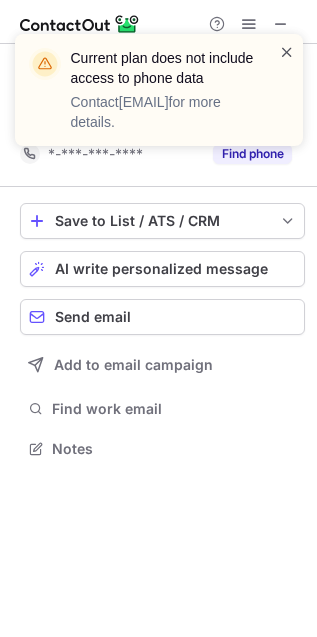 click at bounding box center (287, 52) 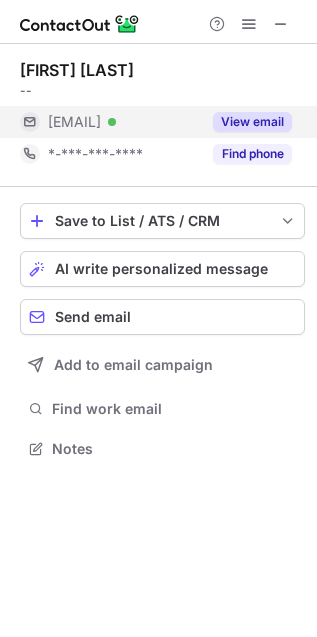 click on "[EMAIL]" at bounding box center [74, 122] 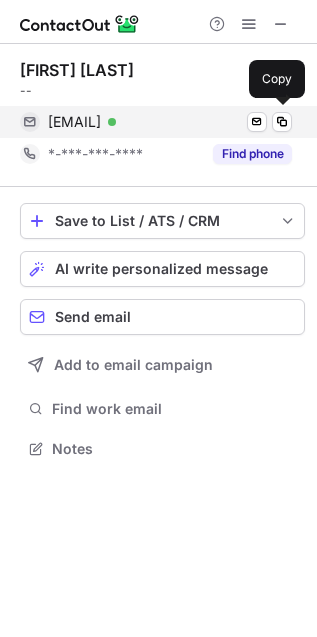 click on "[EMAIL]" at bounding box center (74, 122) 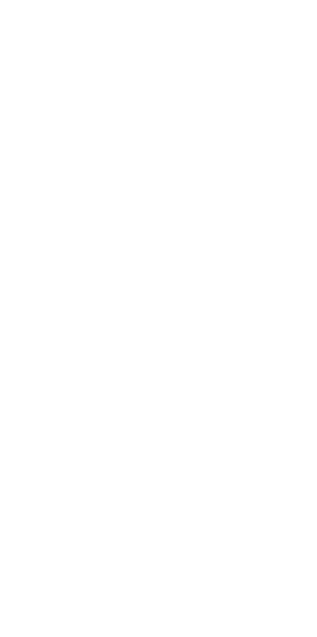 scroll, scrollTop: 0, scrollLeft: 0, axis: both 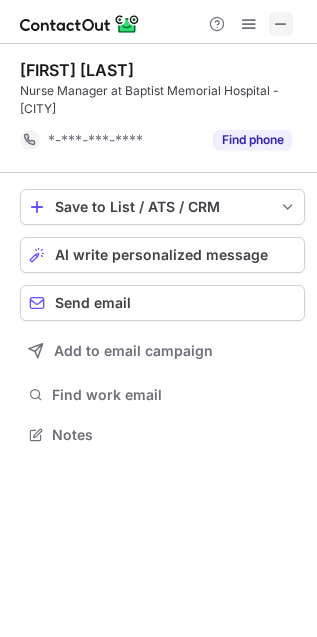 click at bounding box center [281, 24] 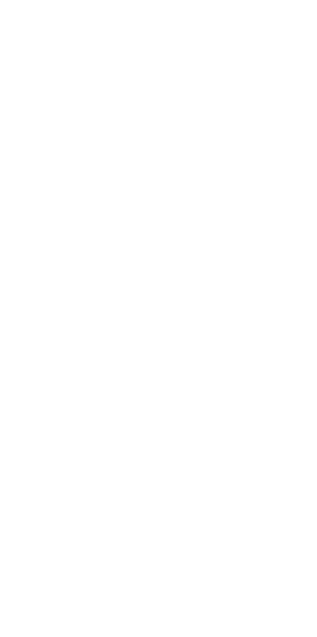 scroll, scrollTop: 0, scrollLeft: 0, axis: both 